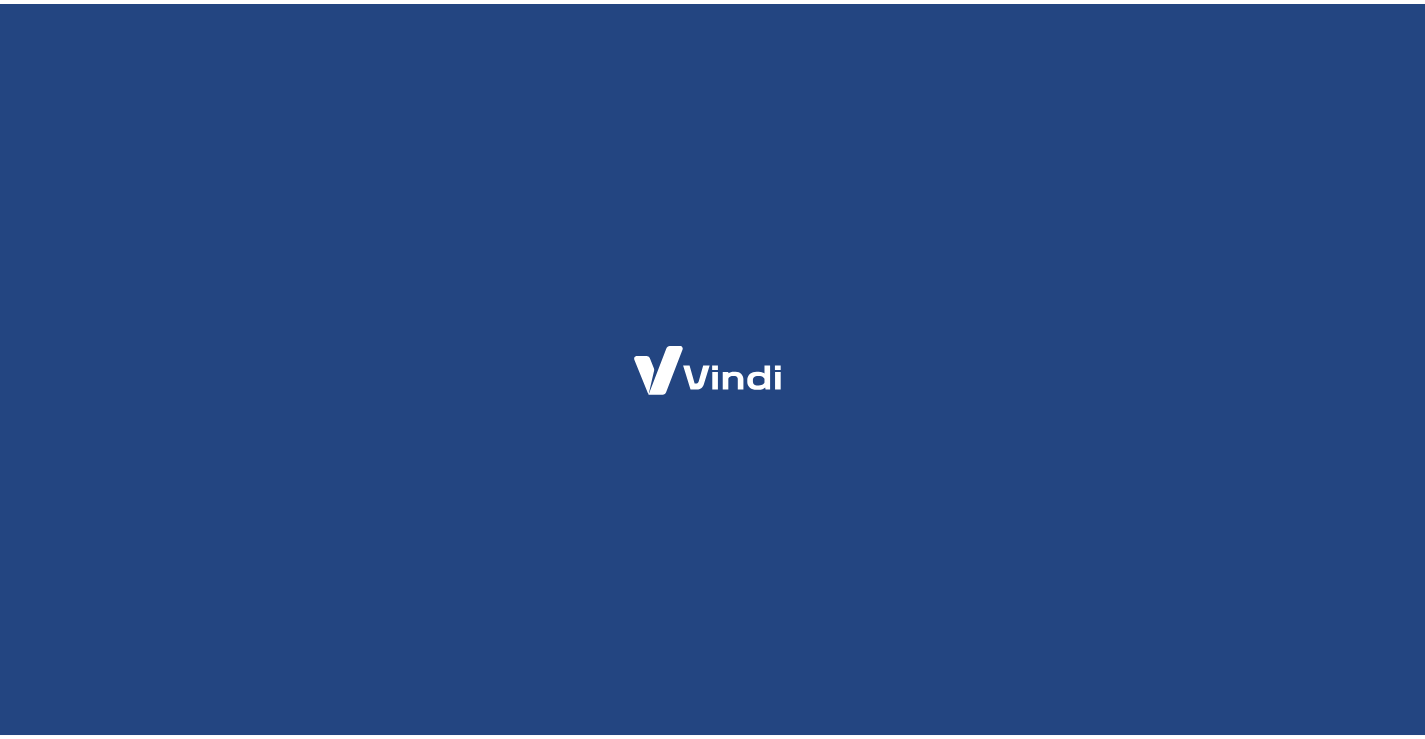 scroll, scrollTop: 0, scrollLeft: 0, axis: both 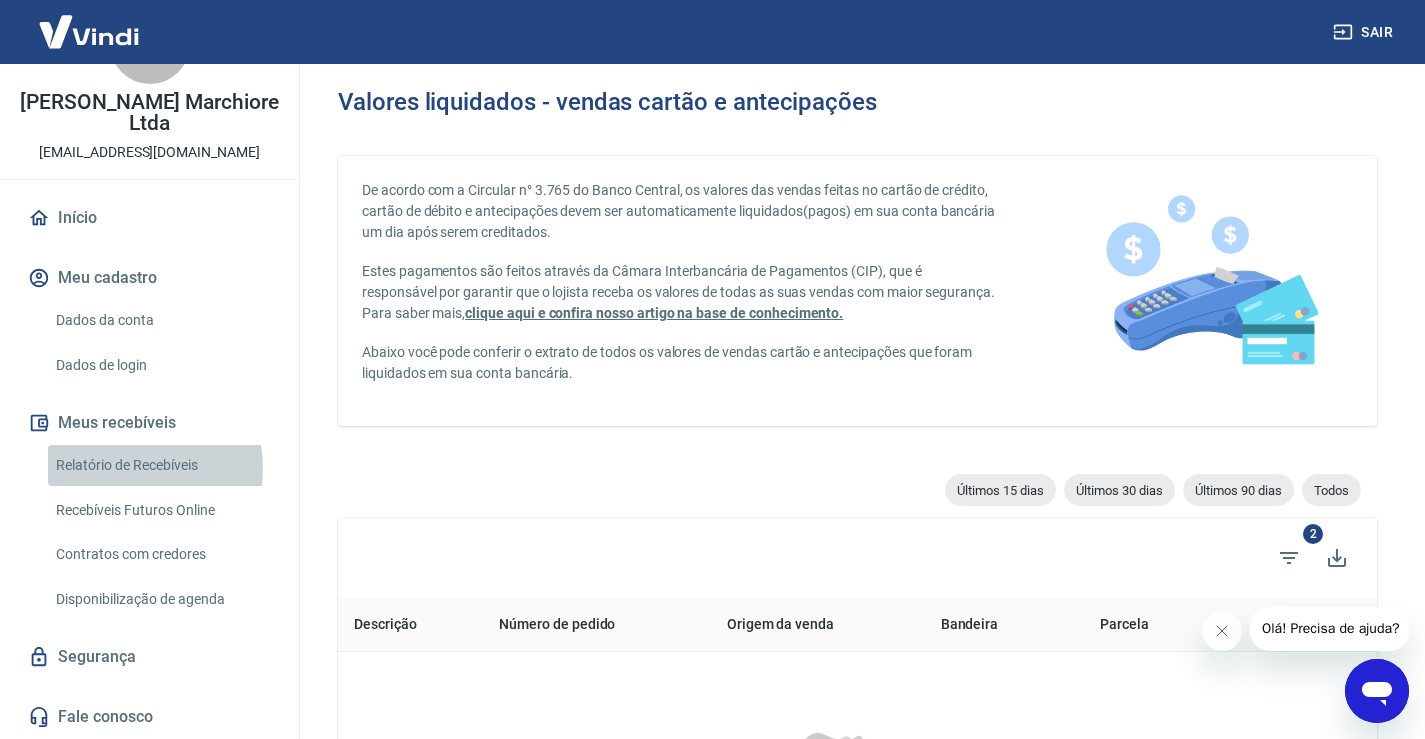 click on "Relatório de Recebíveis" at bounding box center (161, 465) 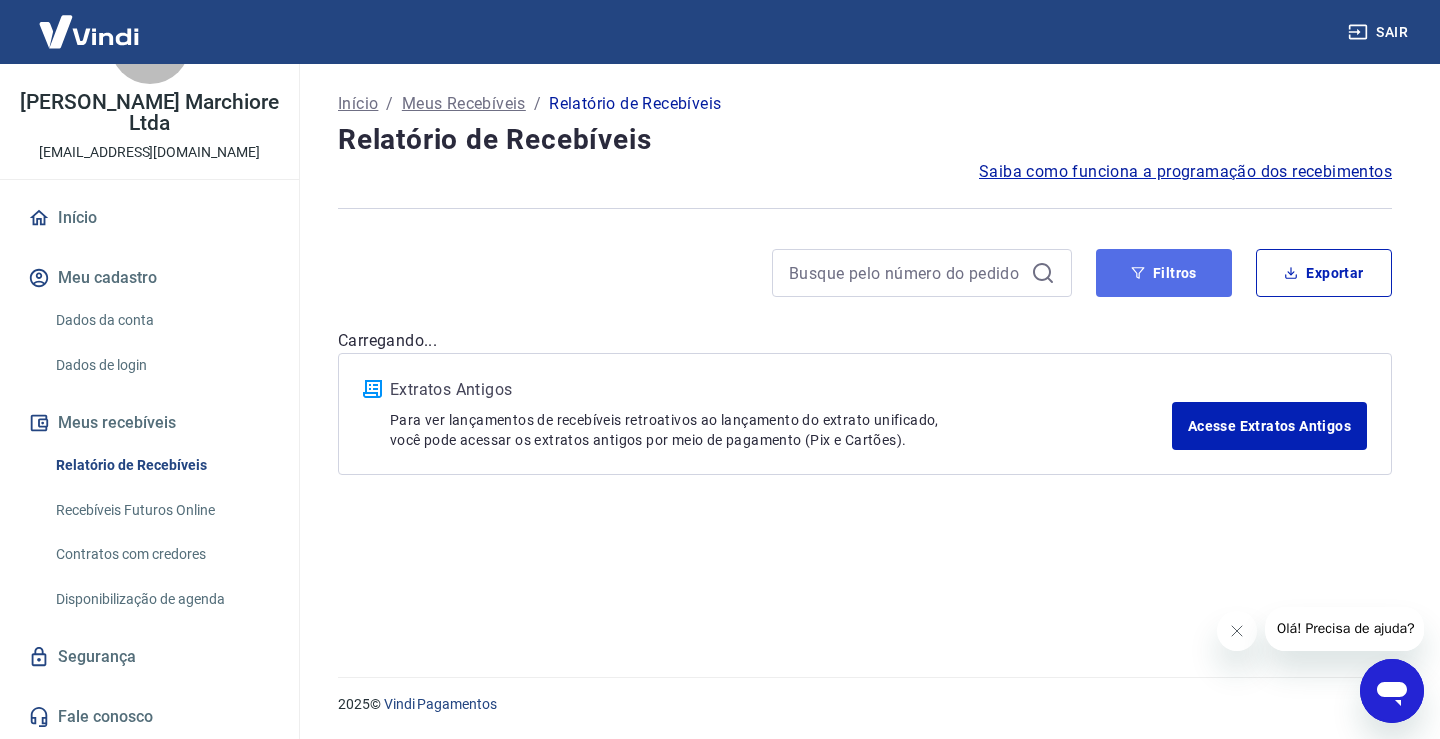 click 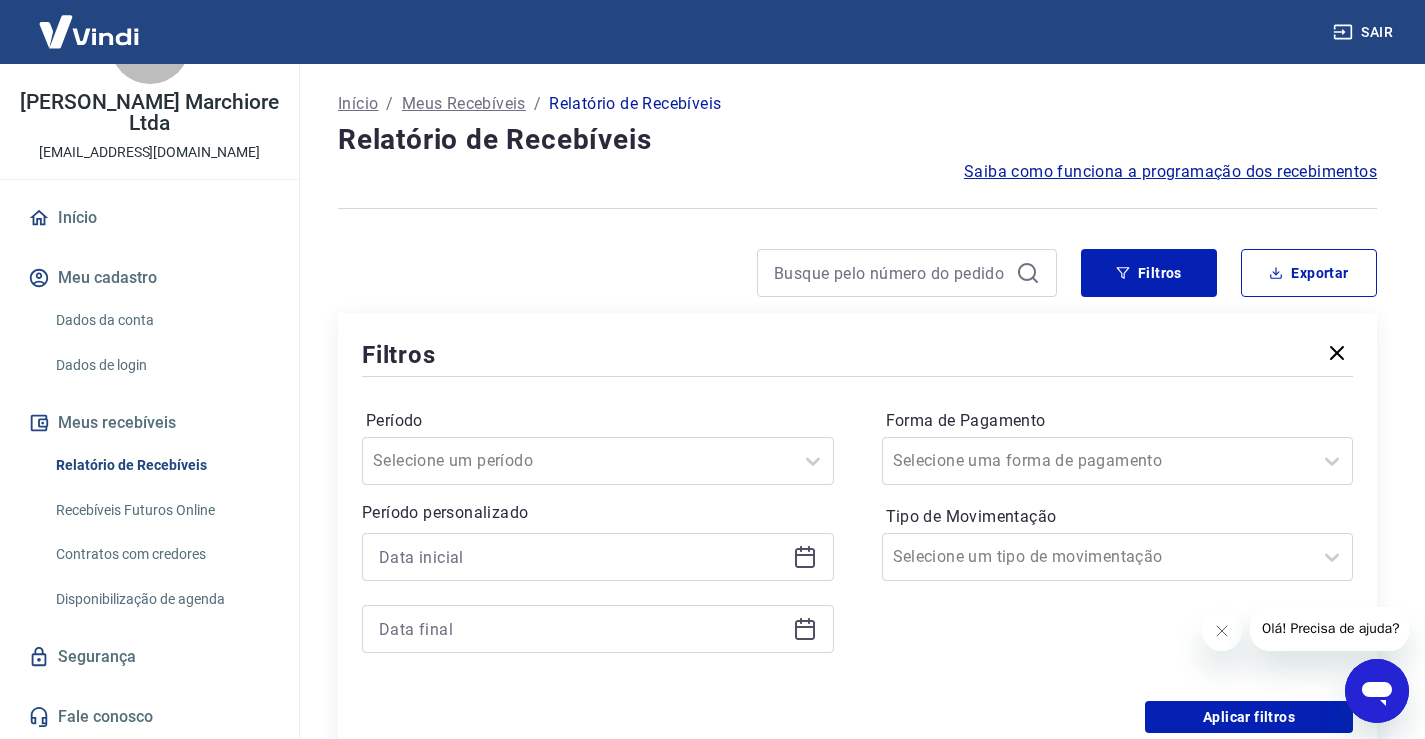 click 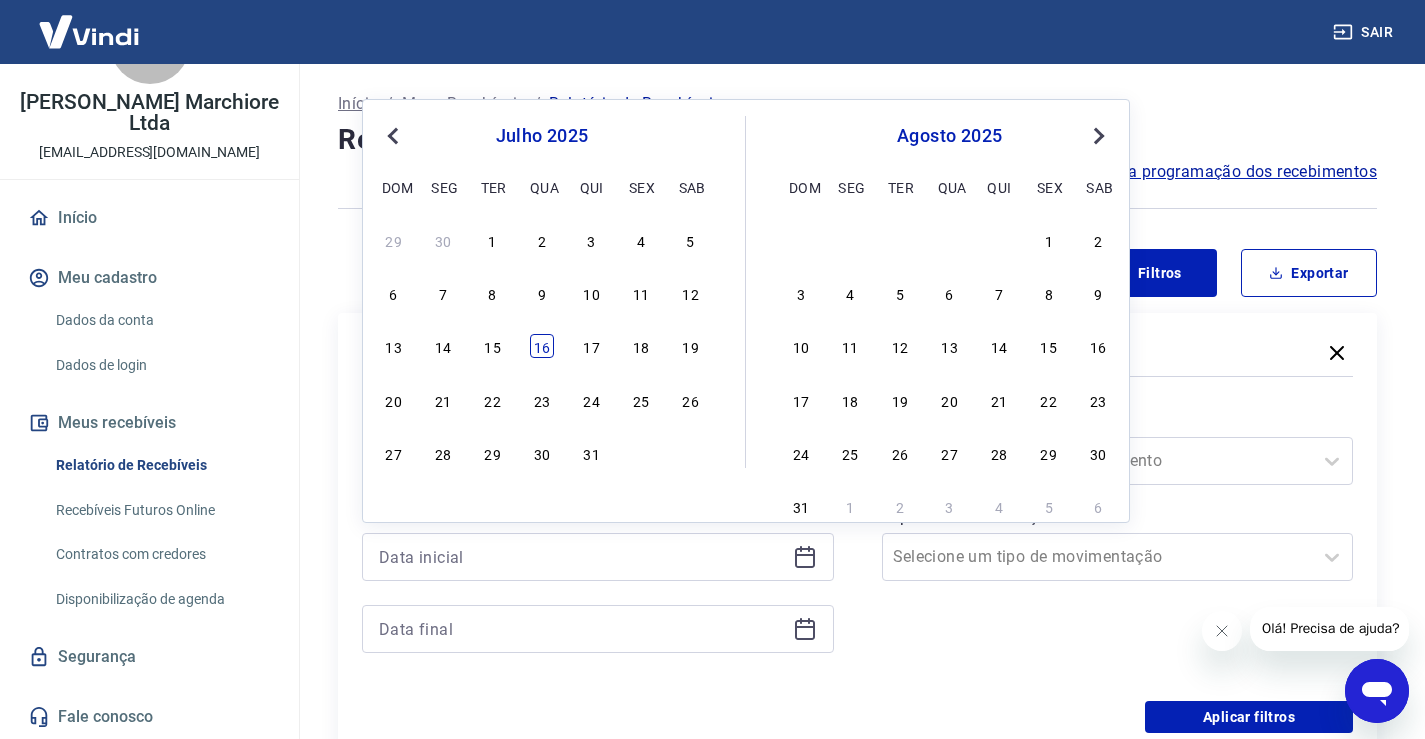 click on "16" at bounding box center (542, 346) 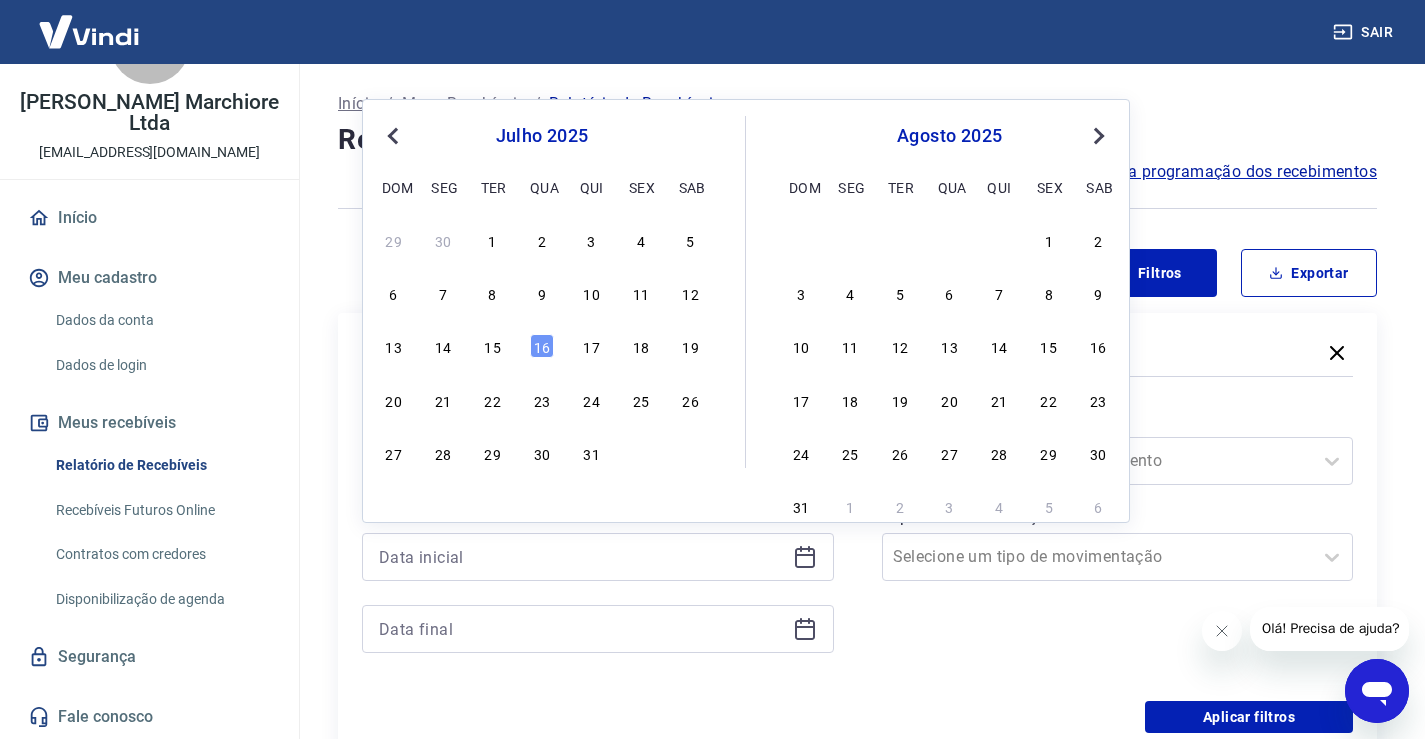 type on "[DATE]" 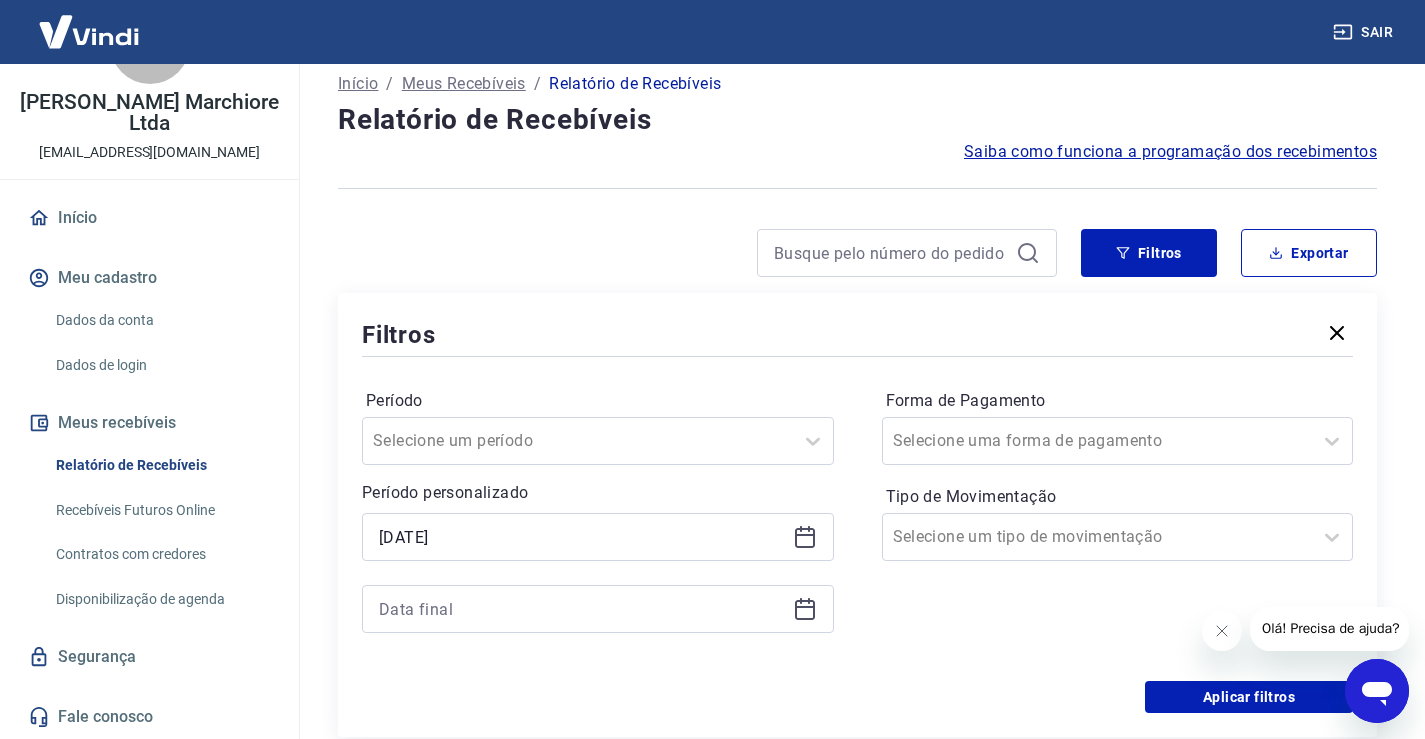 scroll, scrollTop: 133, scrollLeft: 0, axis: vertical 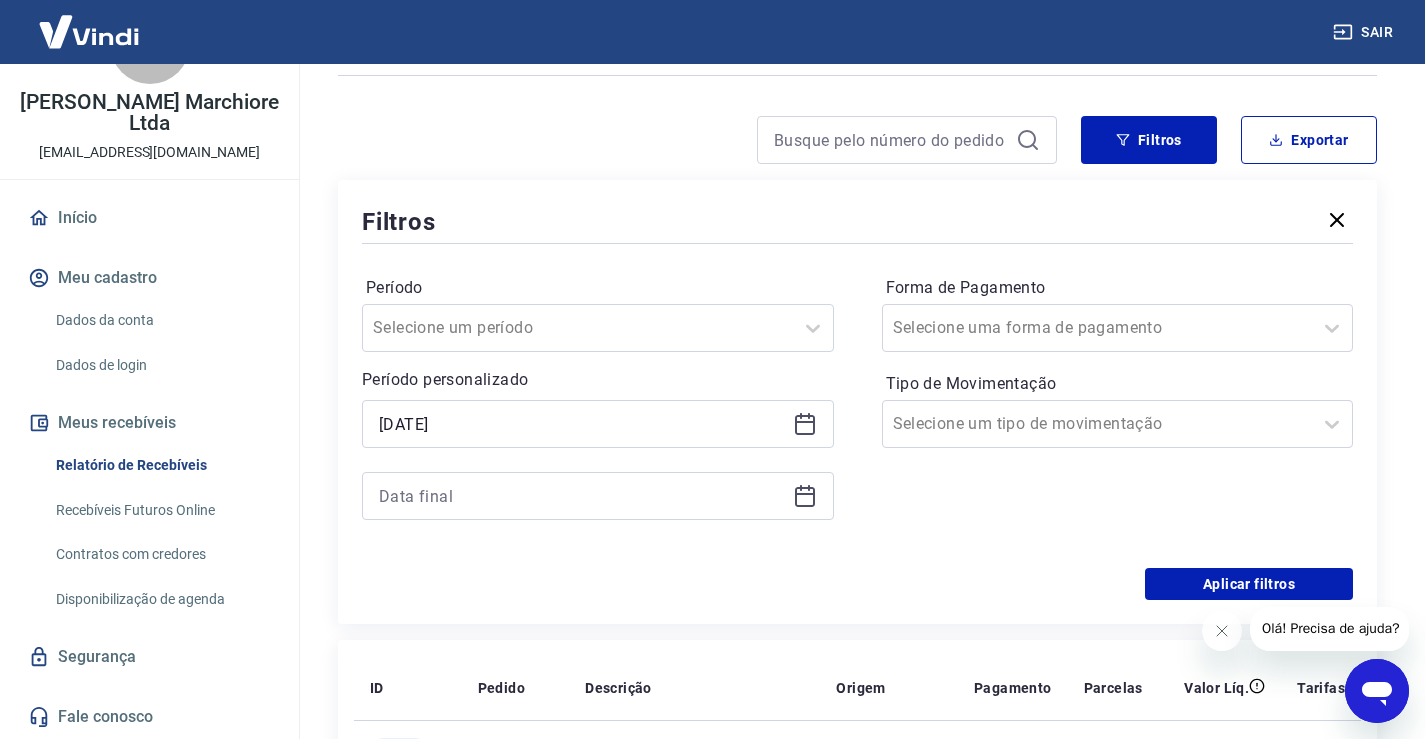 click 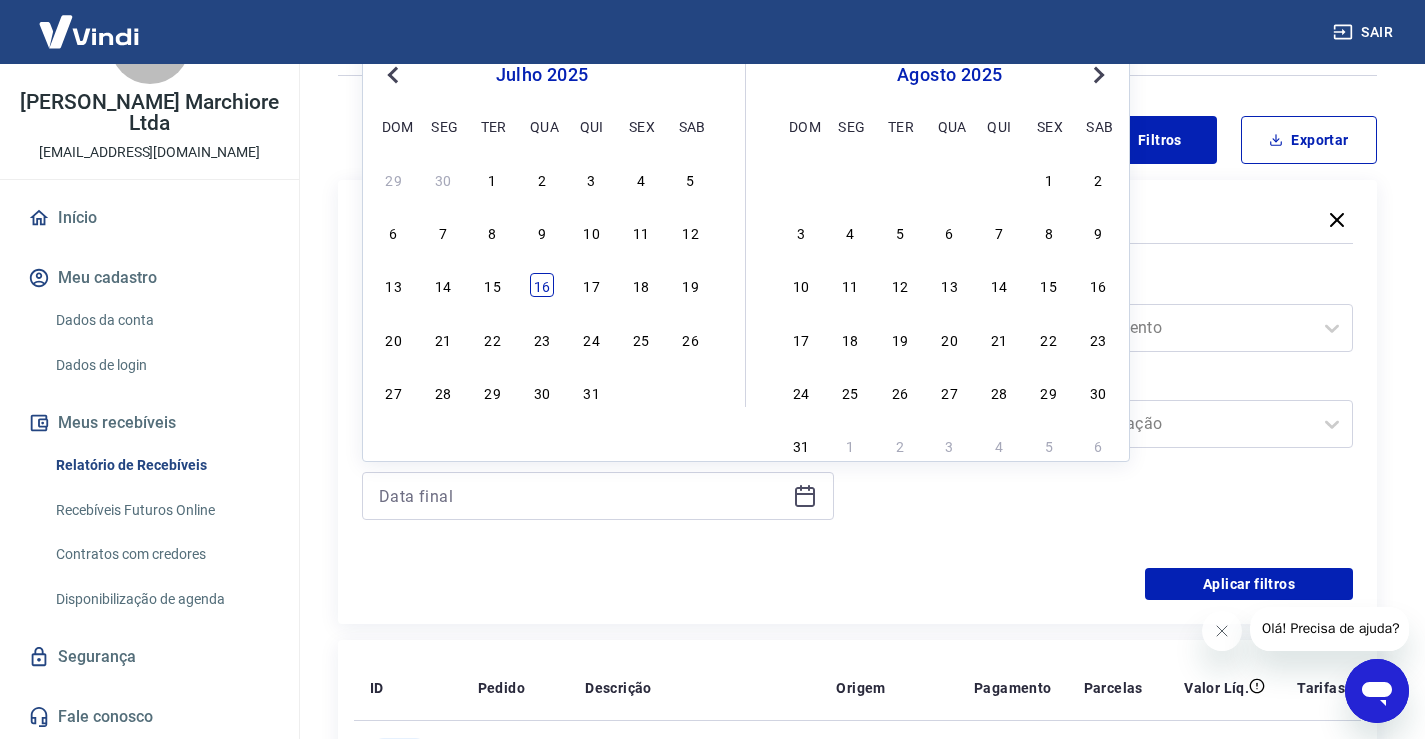 click on "16" at bounding box center [542, 285] 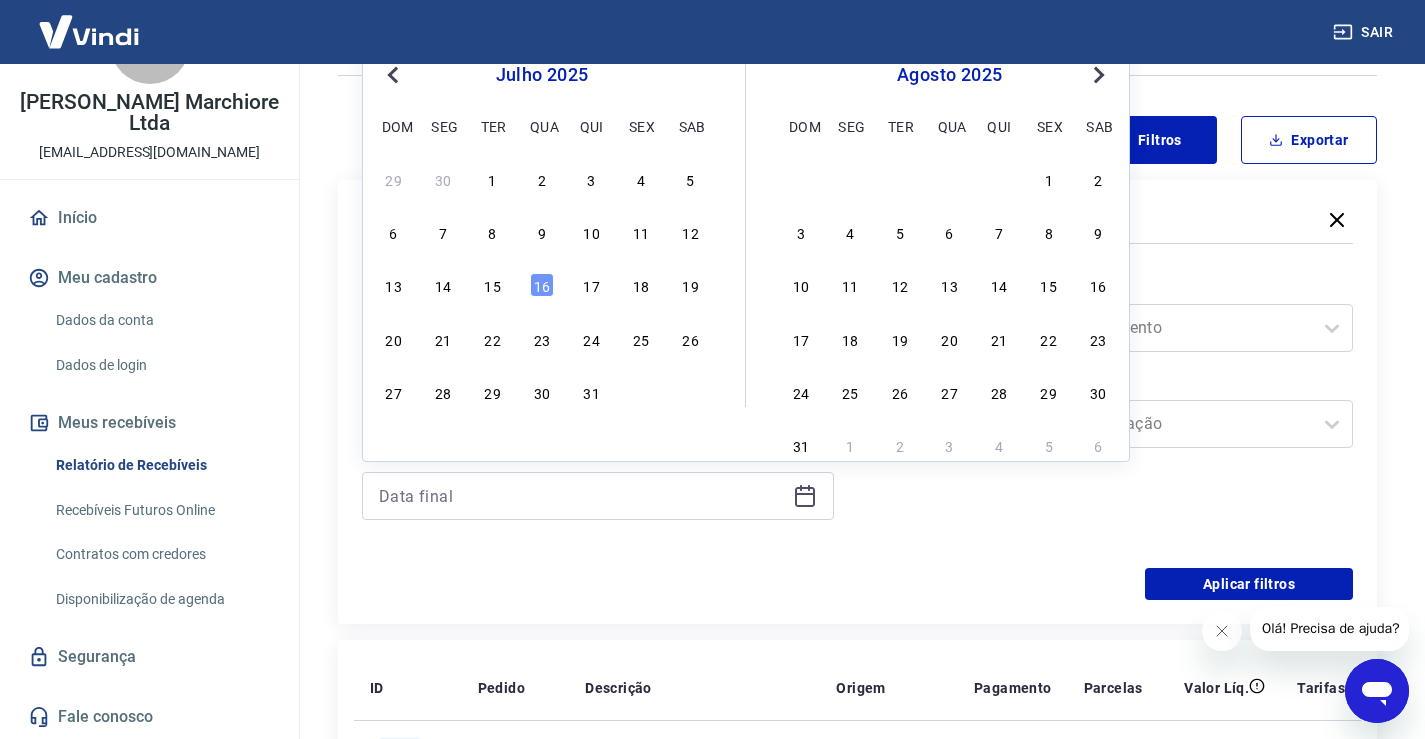 type on "[DATE]" 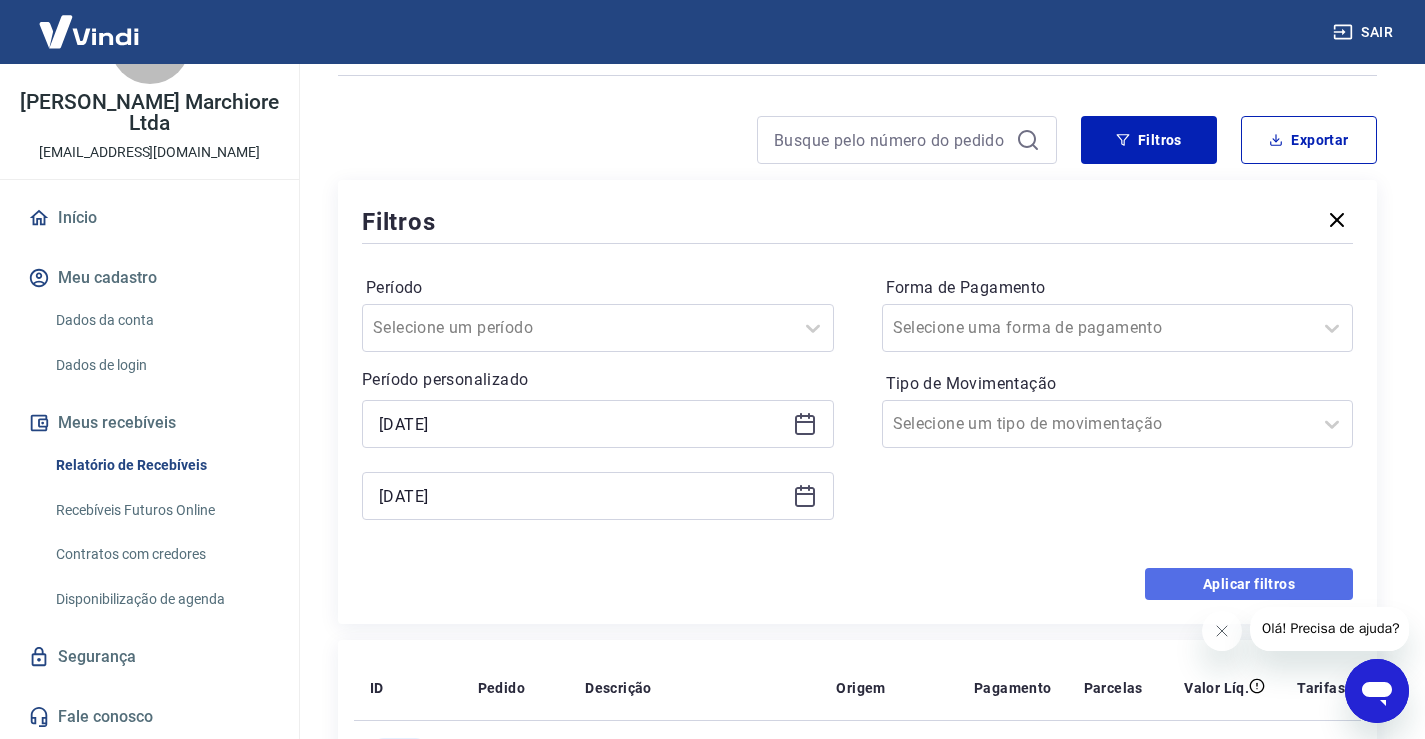 click on "Aplicar filtros" at bounding box center [1249, 584] 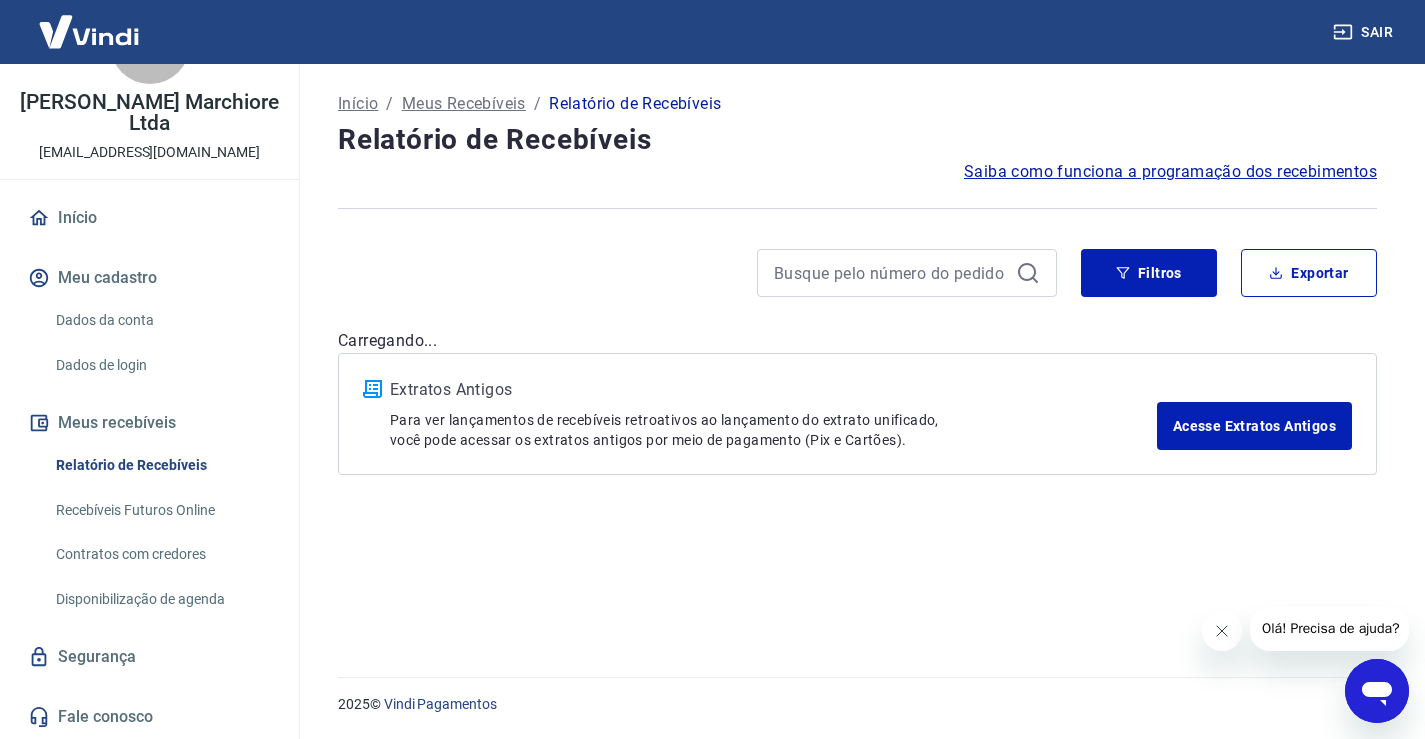 scroll, scrollTop: 0, scrollLeft: 0, axis: both 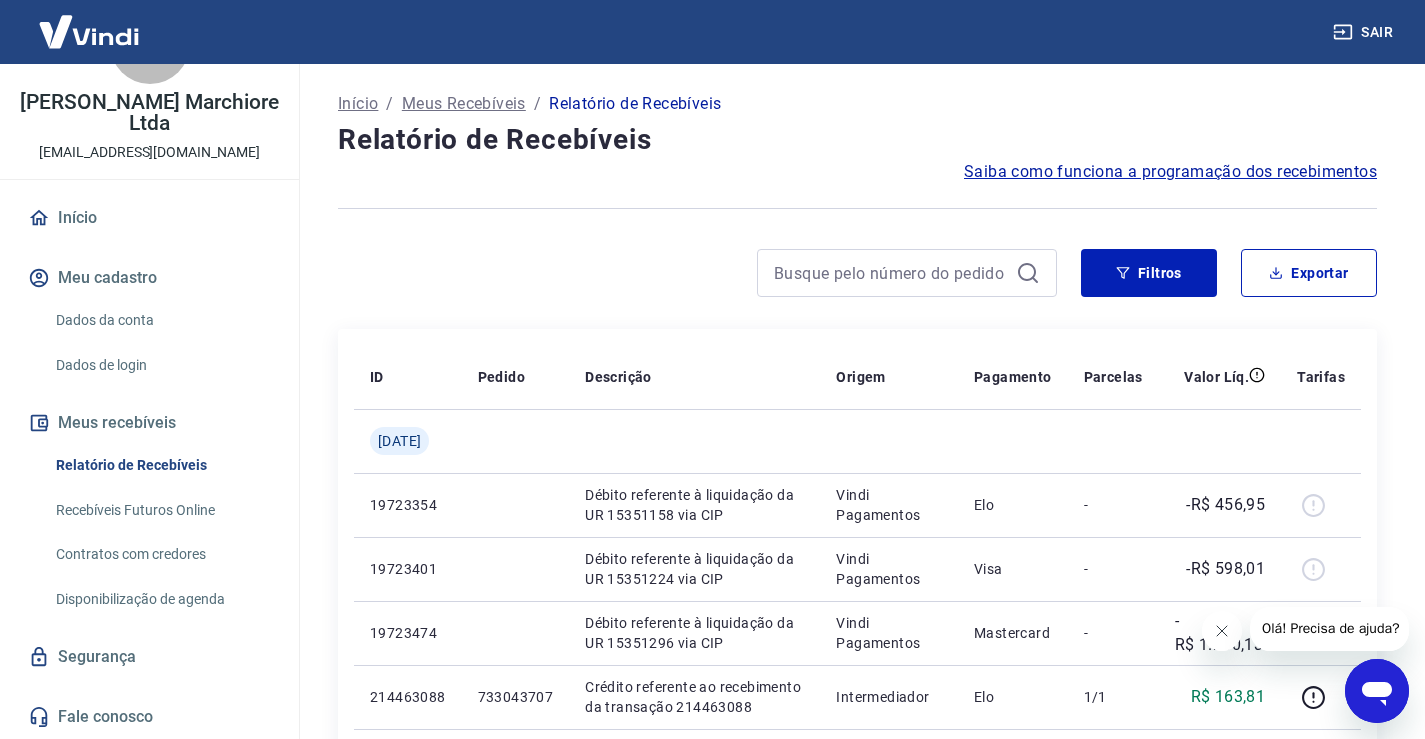 click 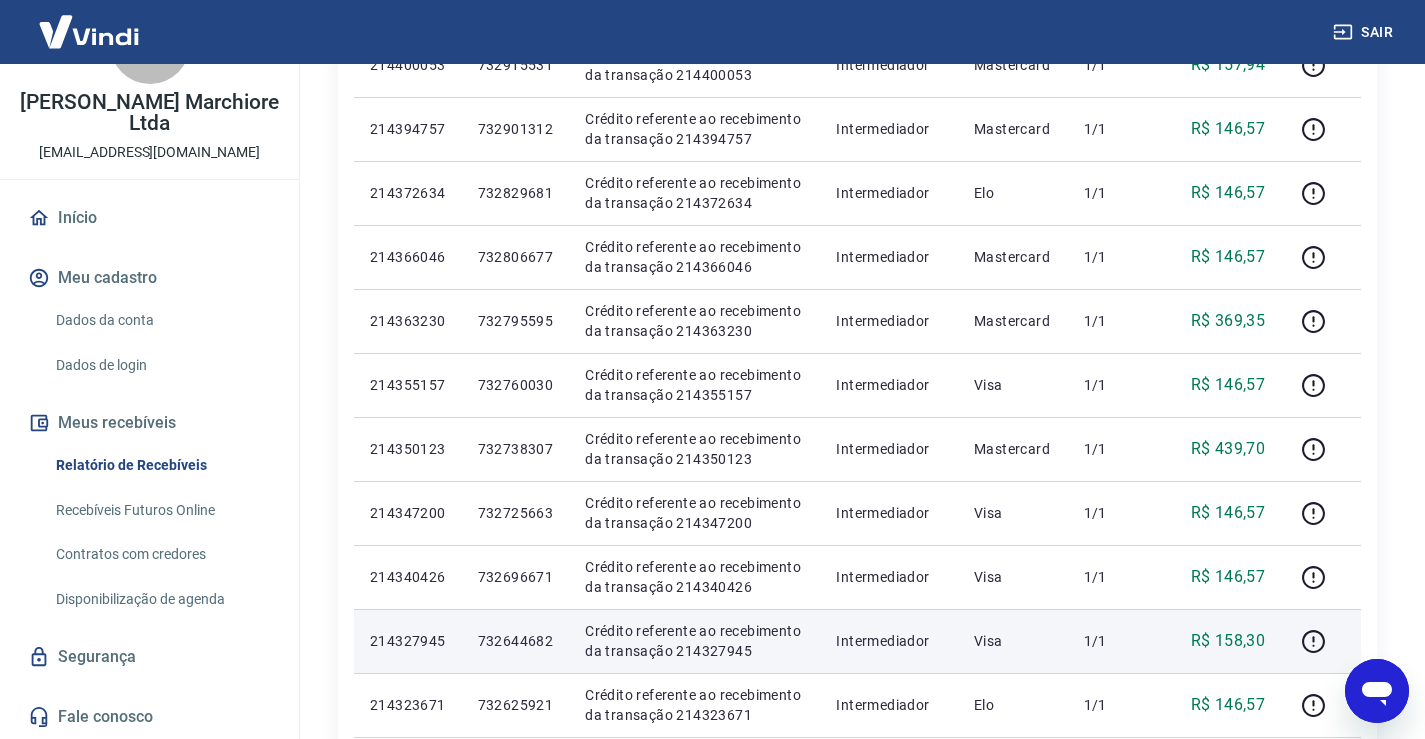 scroll, scrollTop: 867, scrollLeft: 0, axis: vertical 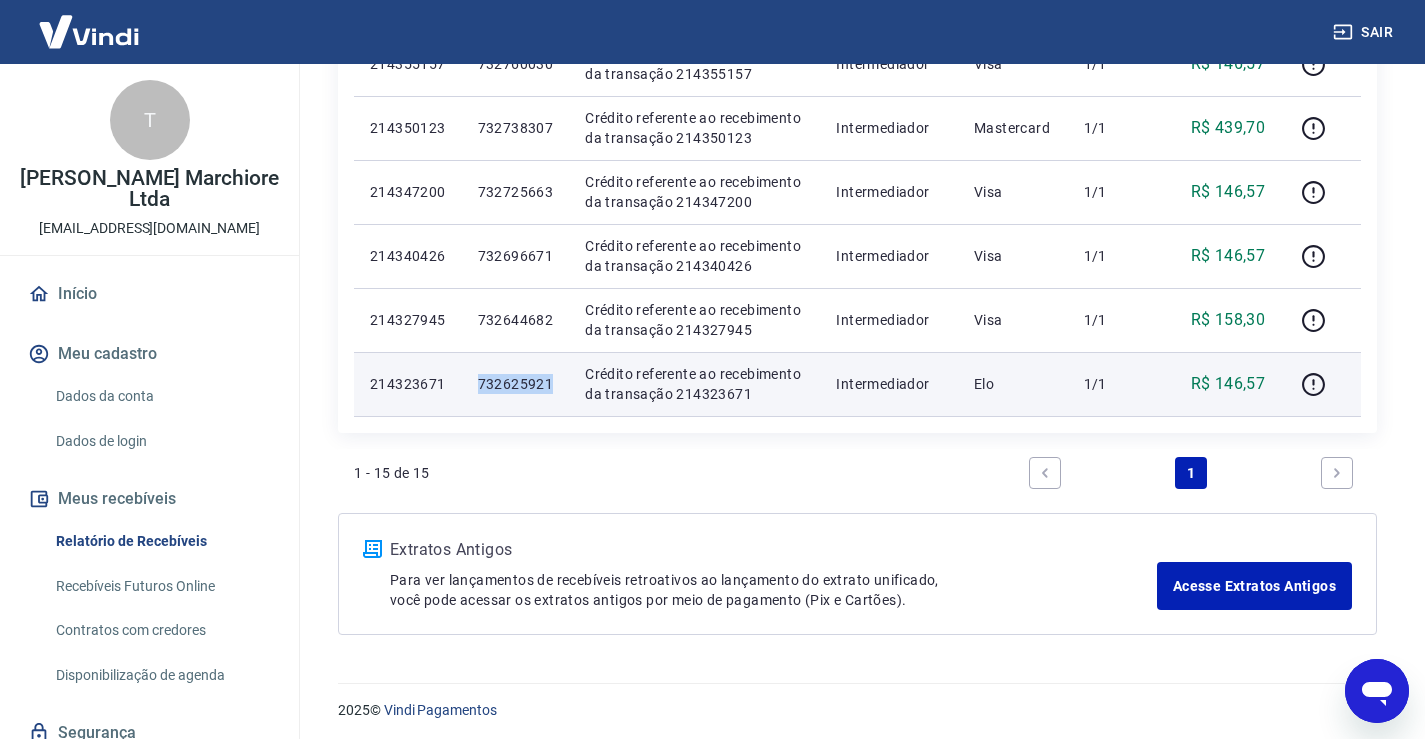 drag, startPoint x: 518, startPoint y: 380, endPoint x: 550, endPoint y: 381, distance: 32.01562 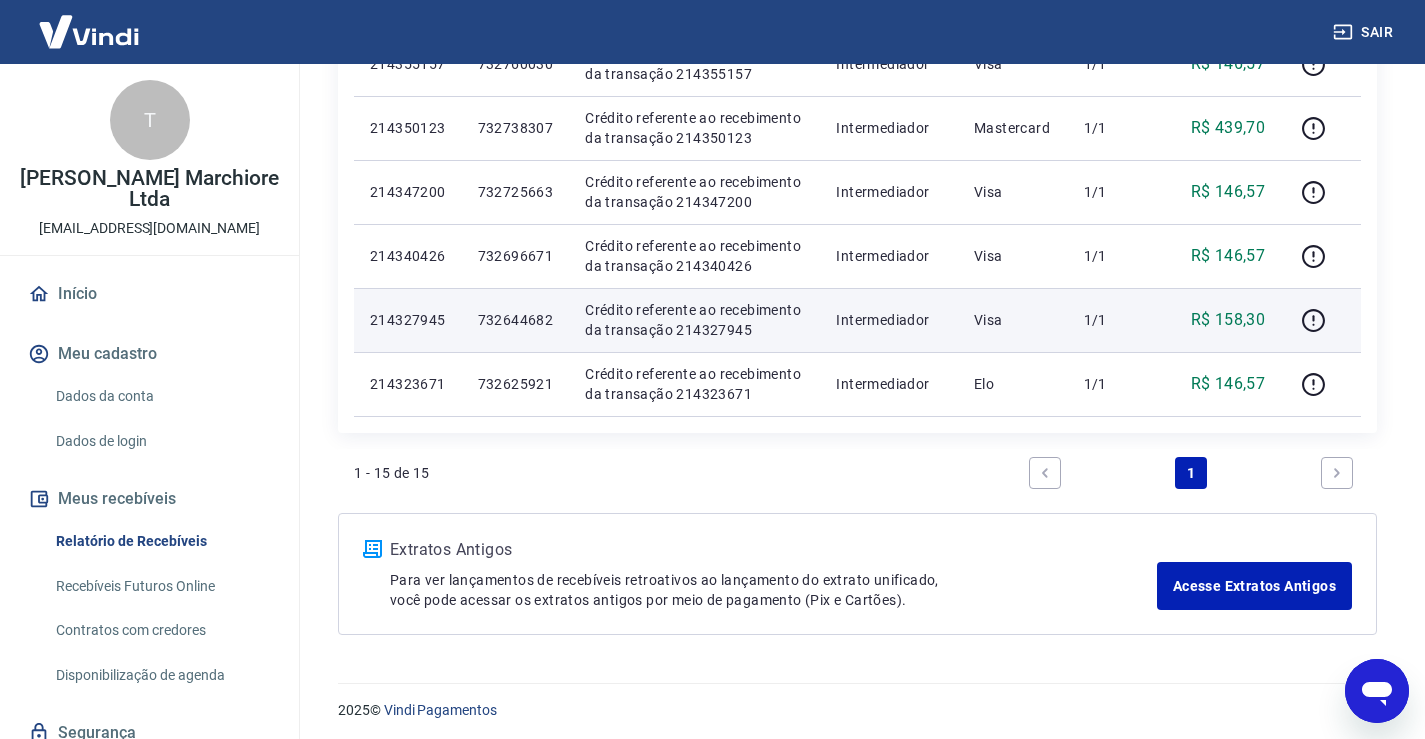 click on "732644682" at bounding box center [516, 320] 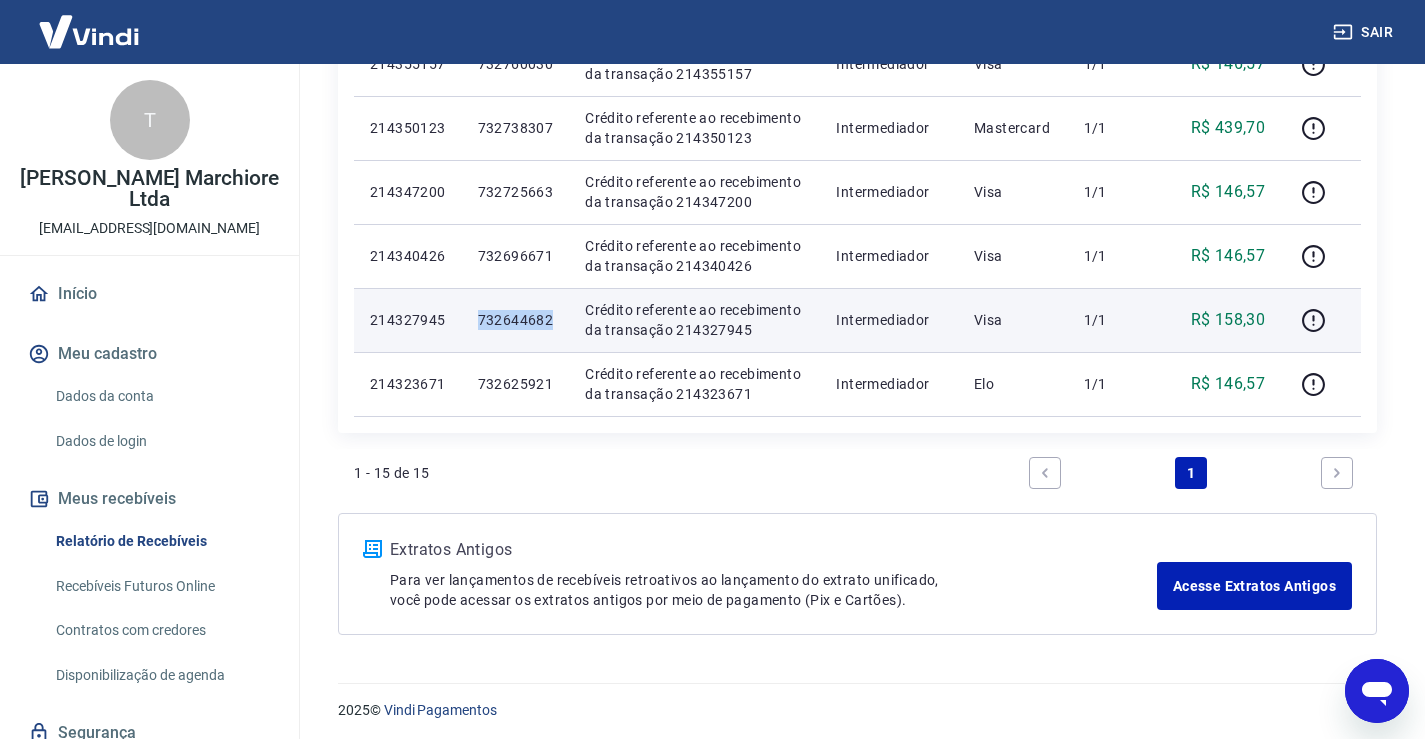 drag, startPoint x: 487, startPoint y: 317, endPoint x: 564, endPoint y: 324, distance: 77.31753 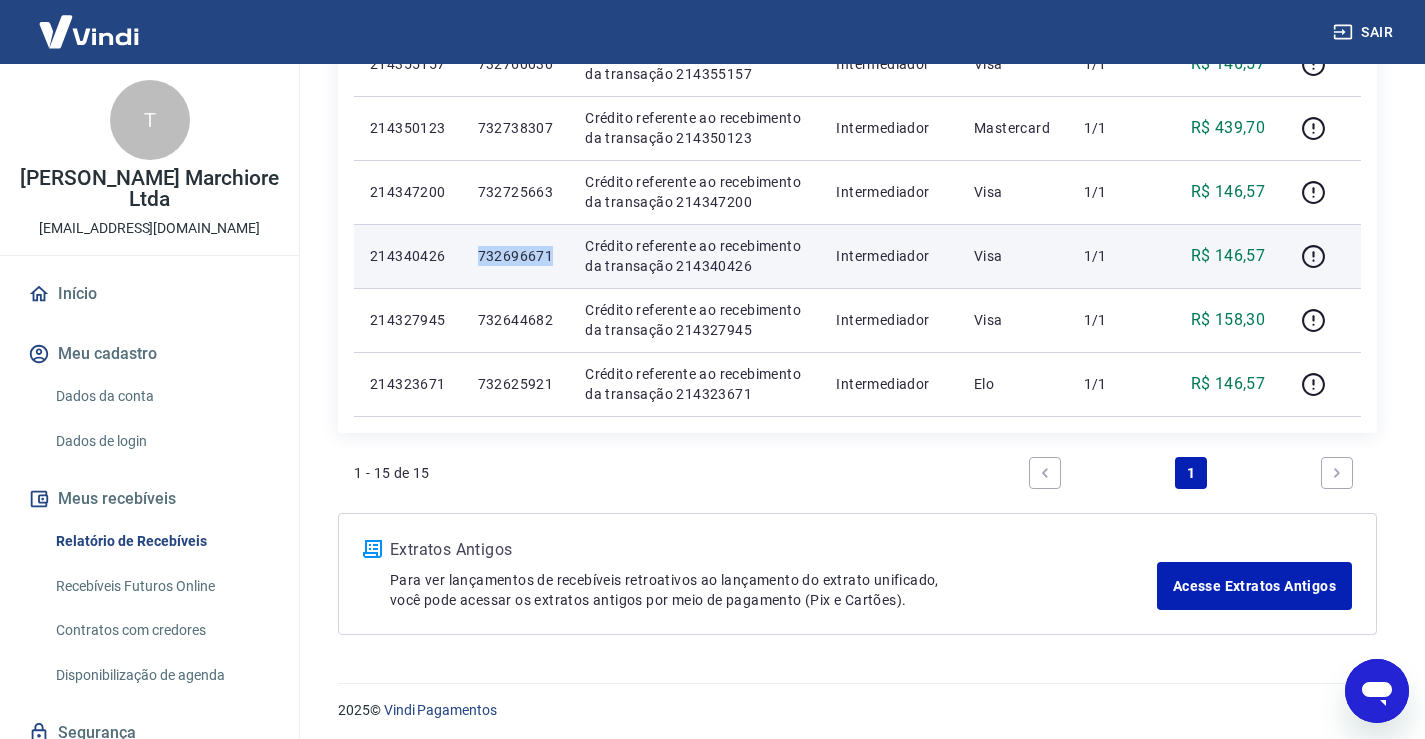 drag, startPoint x: 488, startPoint y: 259, endPoint x: 561, endPoint y: 255, distance: 73.109505 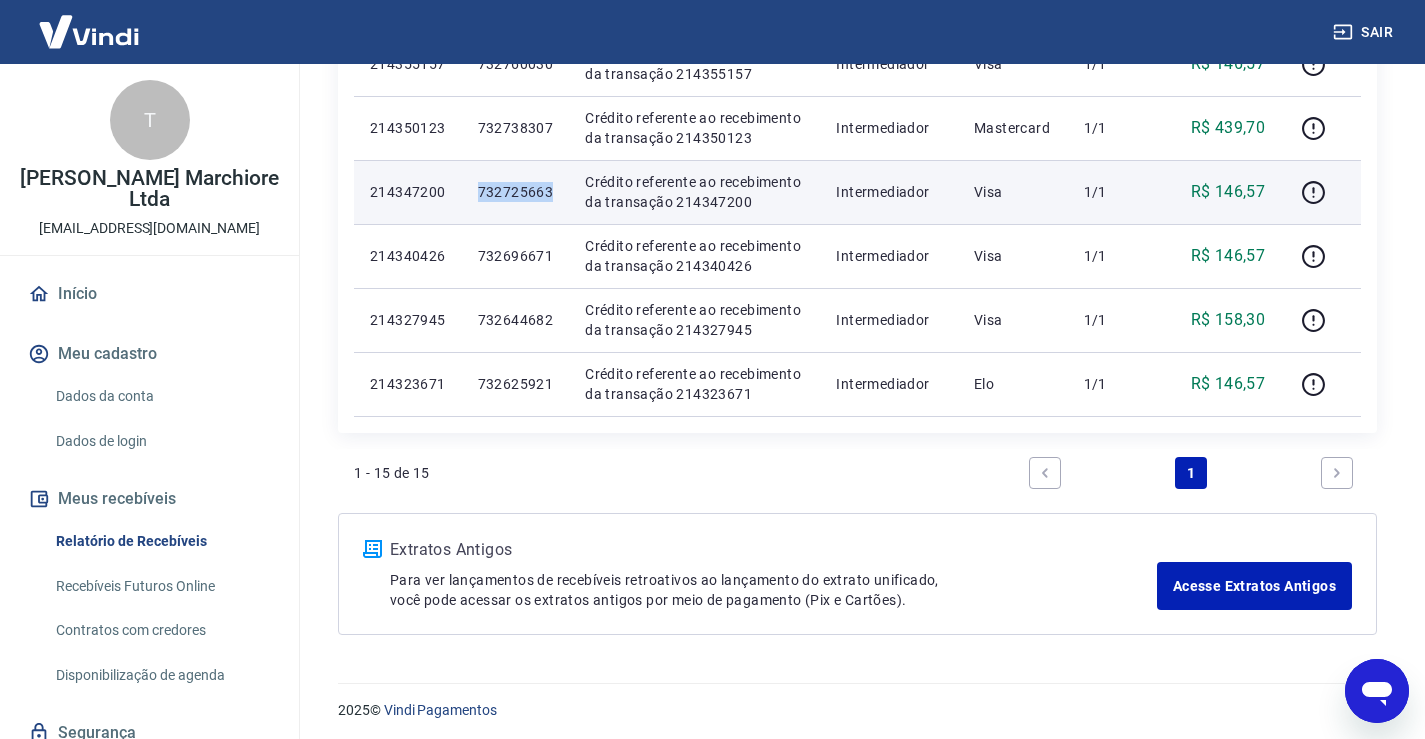 drag, startPoint x: 489, startPoint y: 195, endPoint x: 562, endPoint y: 191, distance: 73.109505 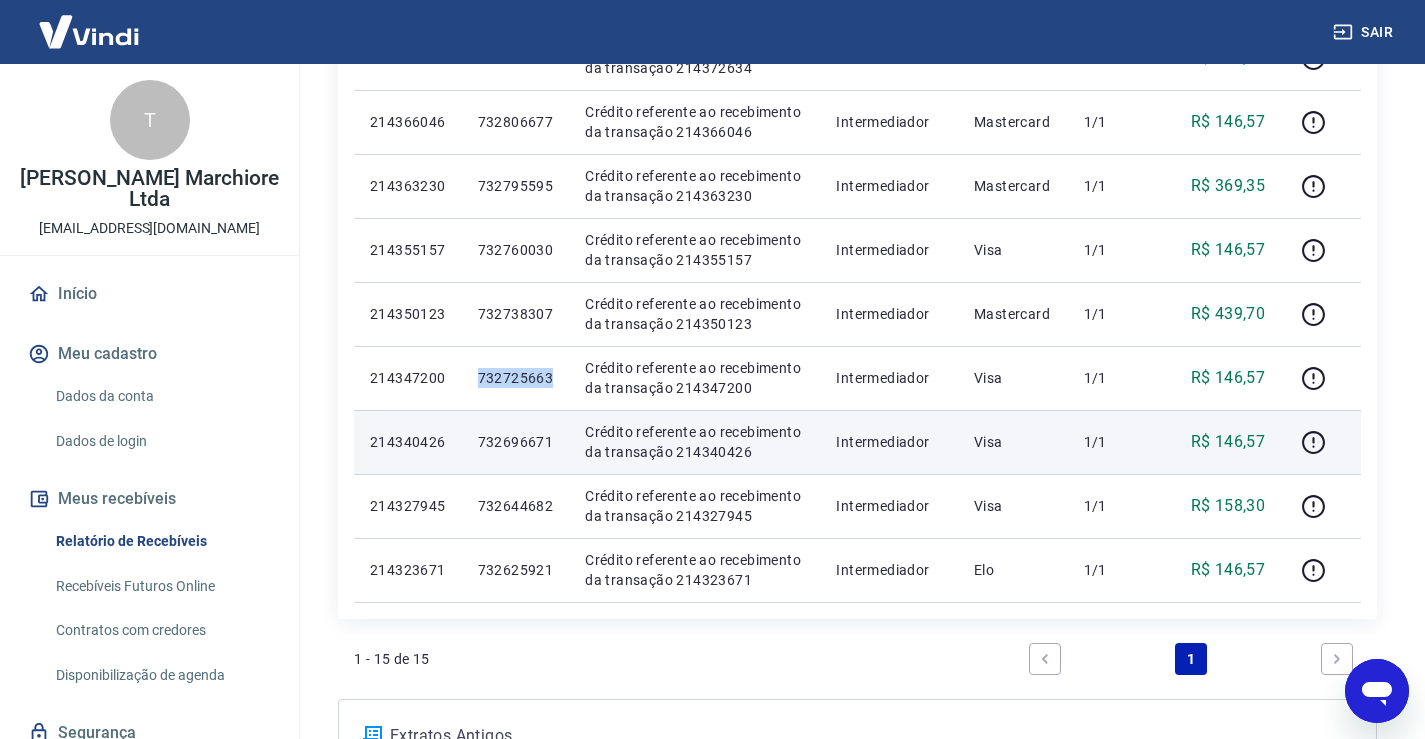 scroll, scrollTop: 817, scrollLeft: 0, axis: vertical 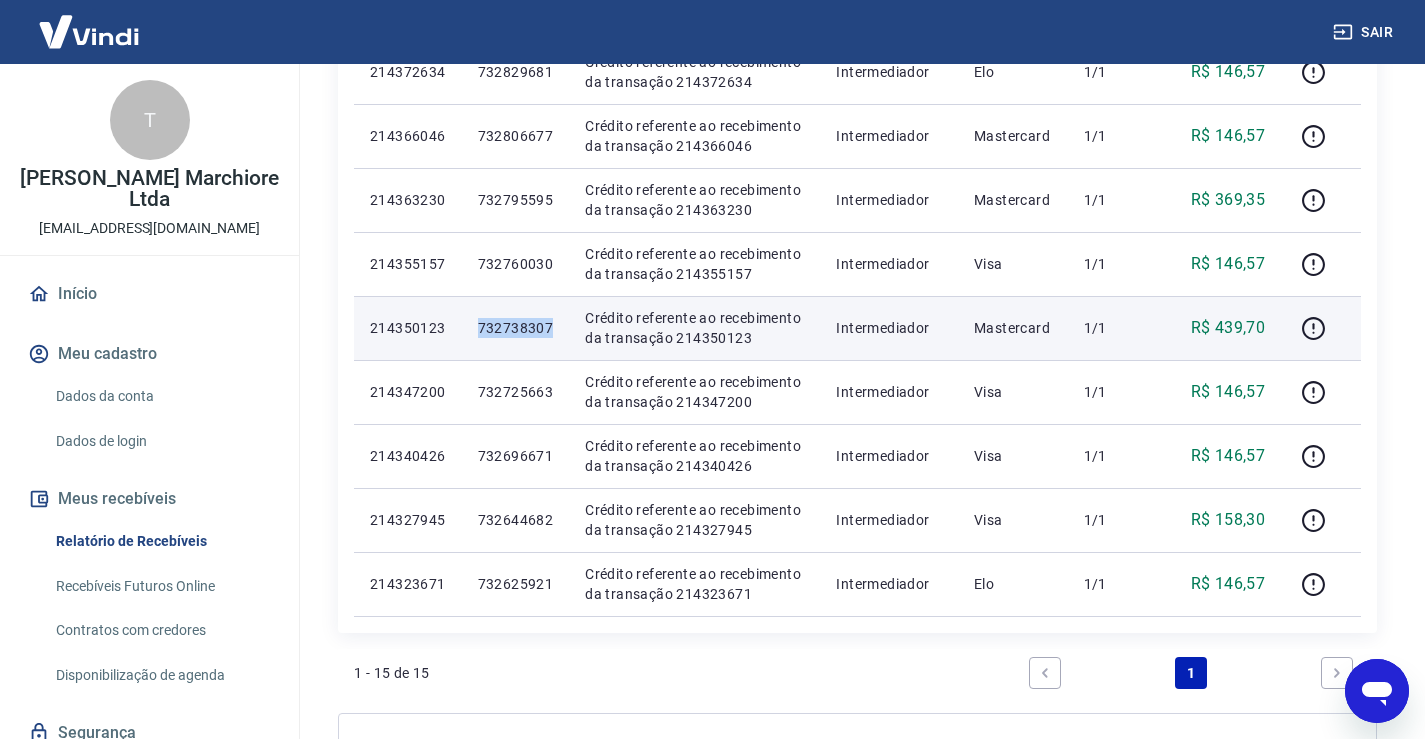 drag, startPoint x: 487, startPoint y: 325, endPoint x: 564, endPoint y: 321, distance: 77.10383 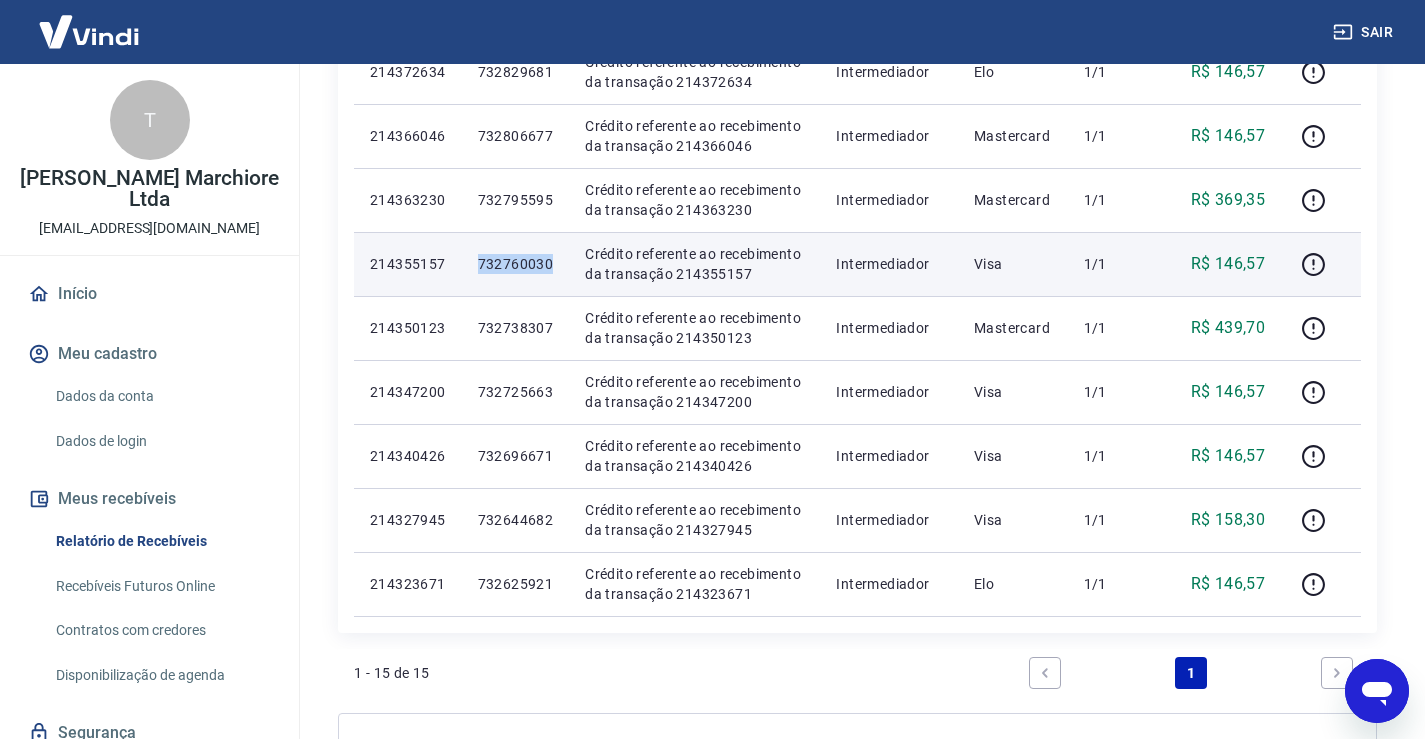 drag, startPoint x: 489, startPoint y: 261, endPoint x: 566, endPoint y: 259, distance: 77.02597 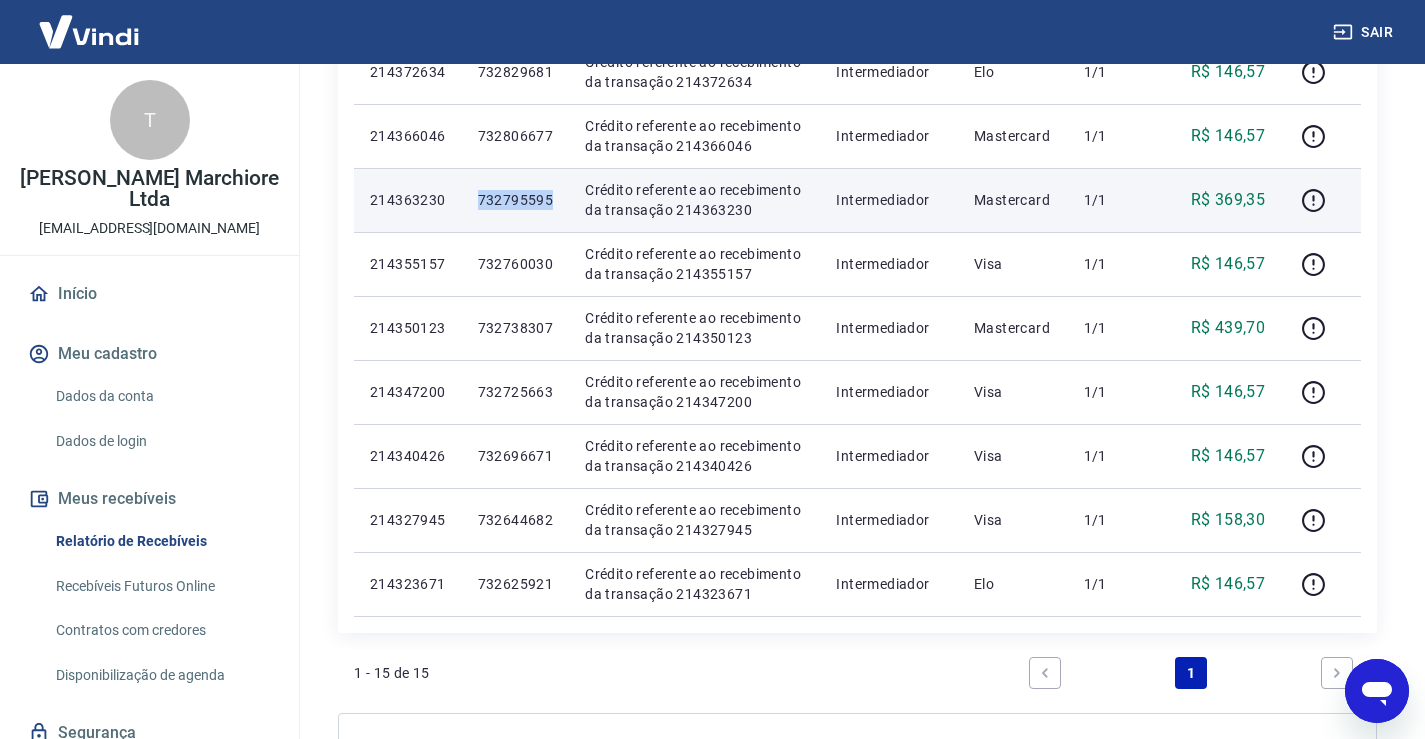 drag, startPoint x: 488, startPoint y: 199, endPoint x: 569, endPoint y: 197, distance: 81.02469 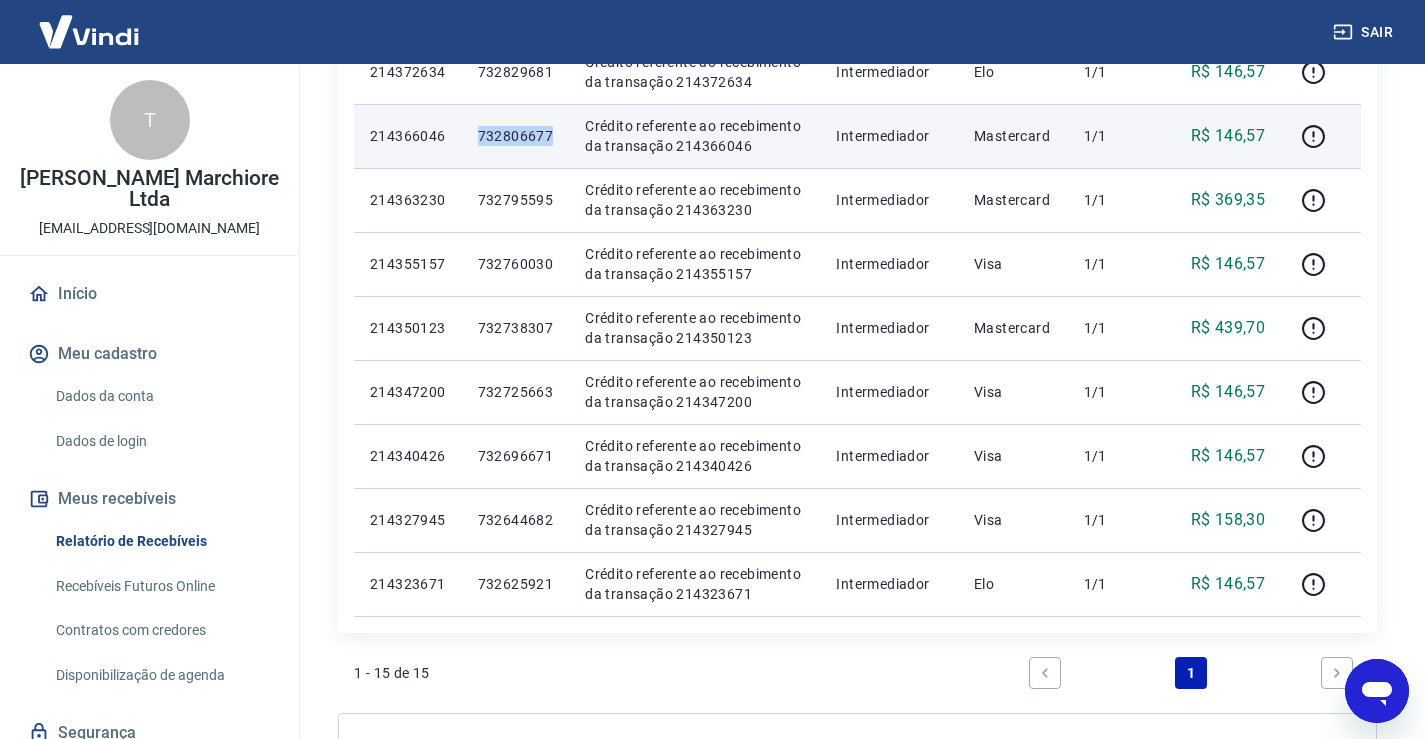drag, startPoint x: 491, startPoint y: 135, endPoint x: 560, endPoint y: 135, distance: 69 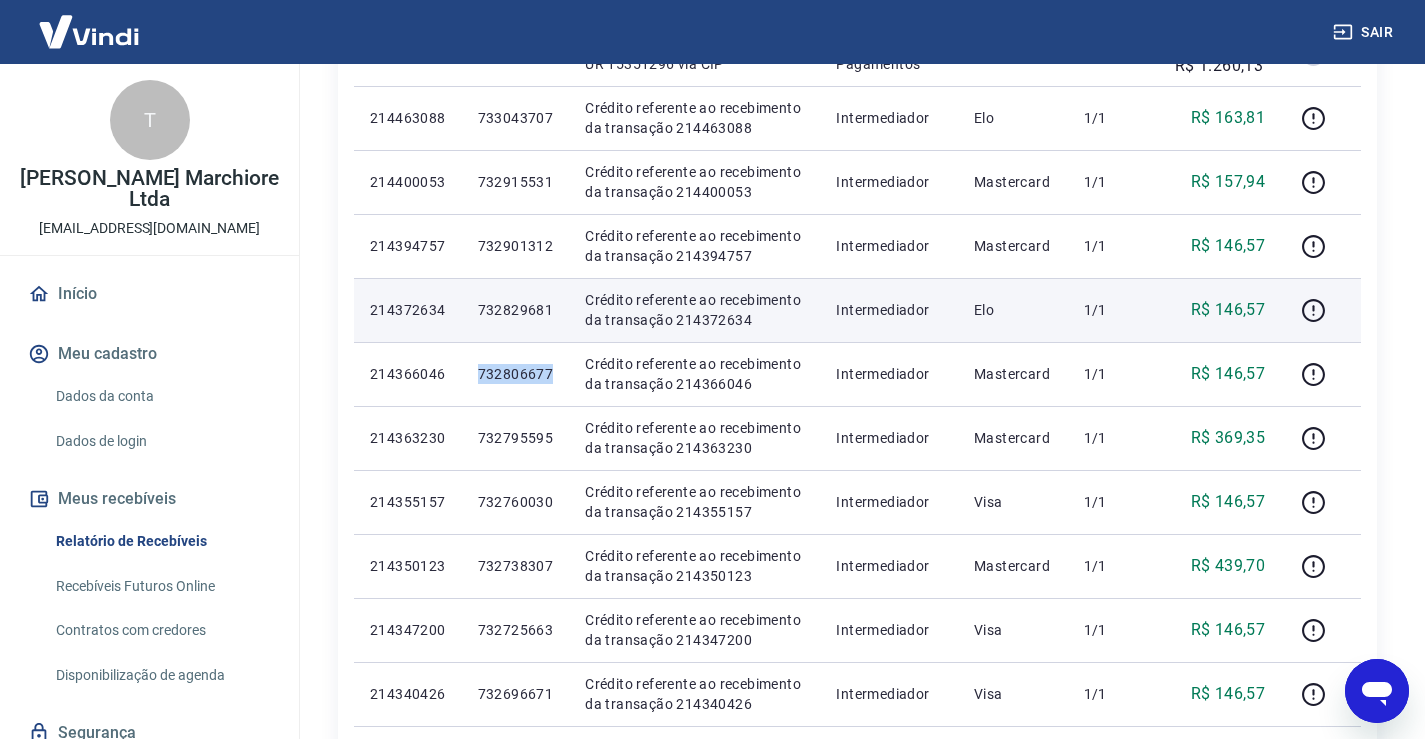 scroll, scrollTop: 483, scrollLeft: 0, axis: vertical 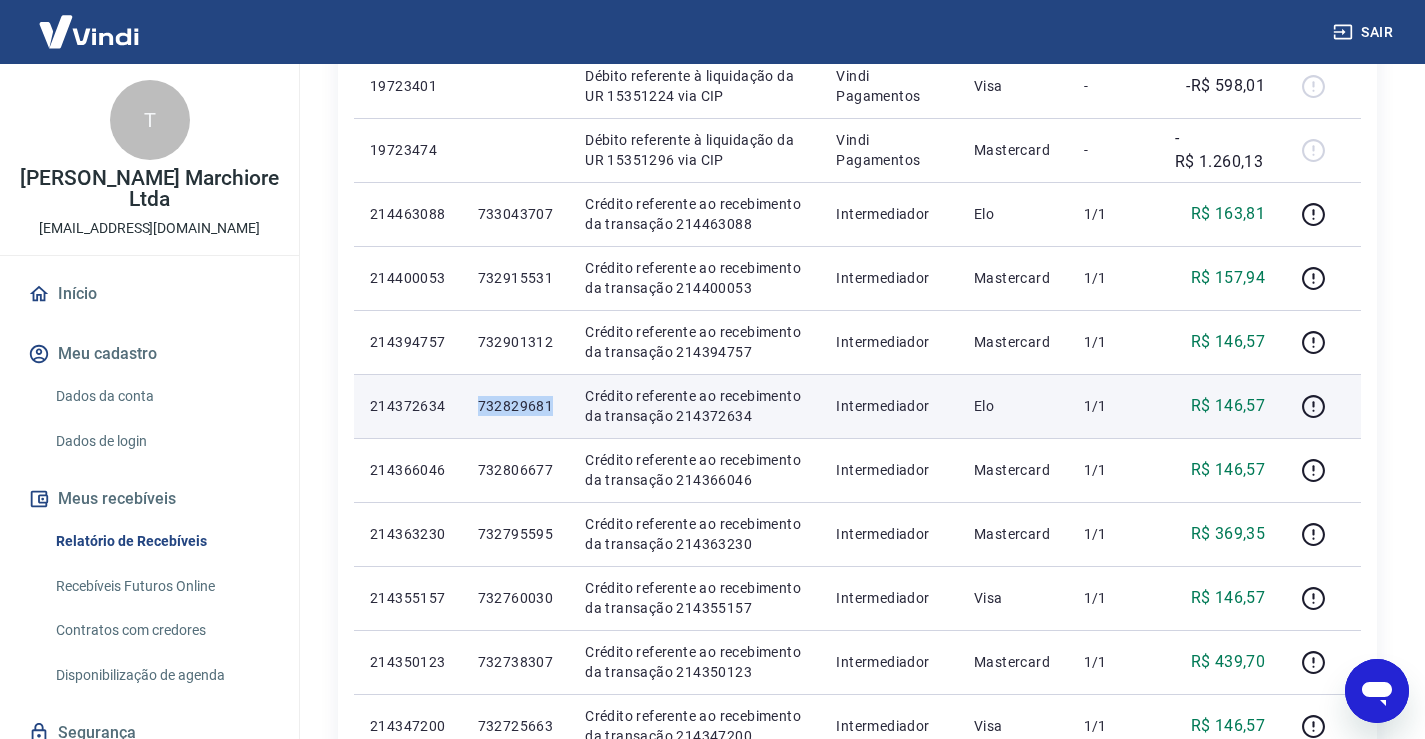 drag, startPoint x: 489, startPoint y: 408, endPoint x: 567, endPoint y: 415, distance: 78.31347 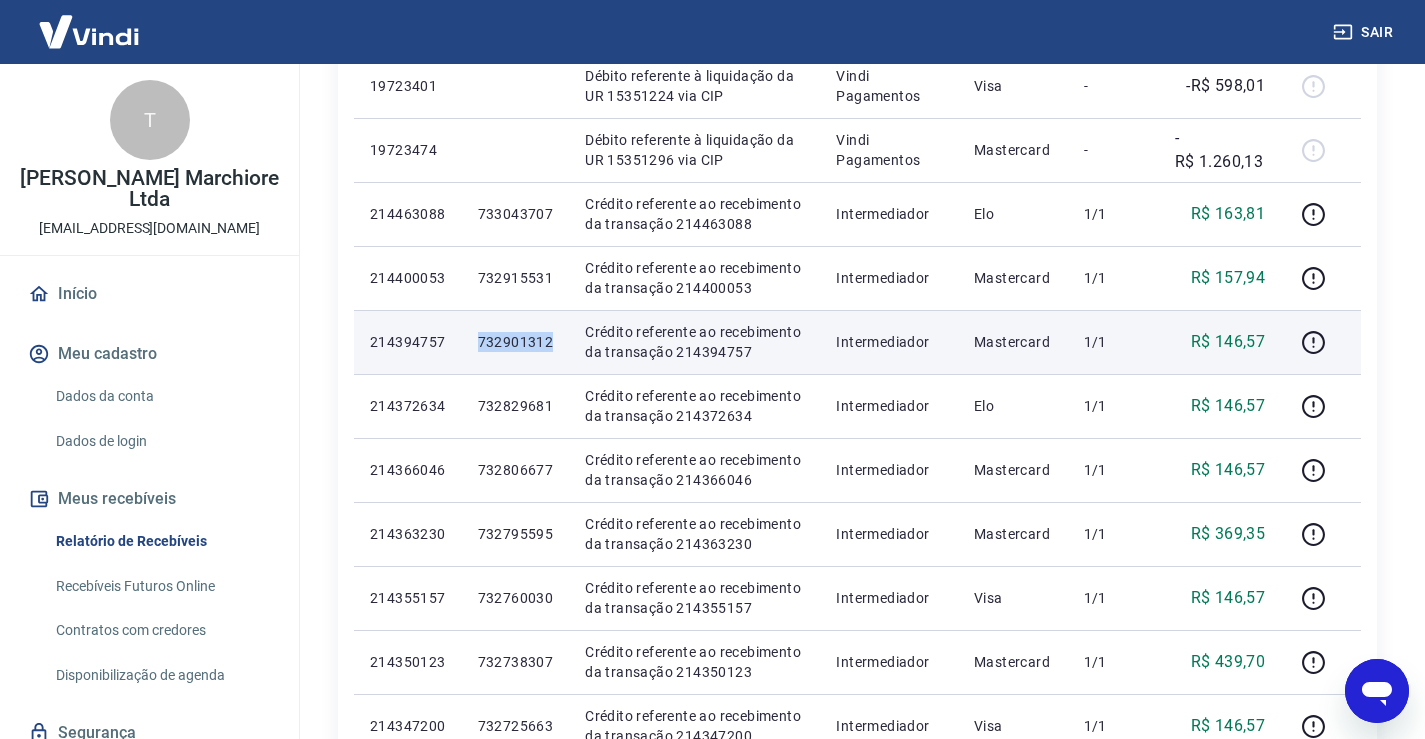 drag, startPoint x: 487, startPoint y: 347, endPoint x: 565, endPoint y: 342, distance: 78.160095 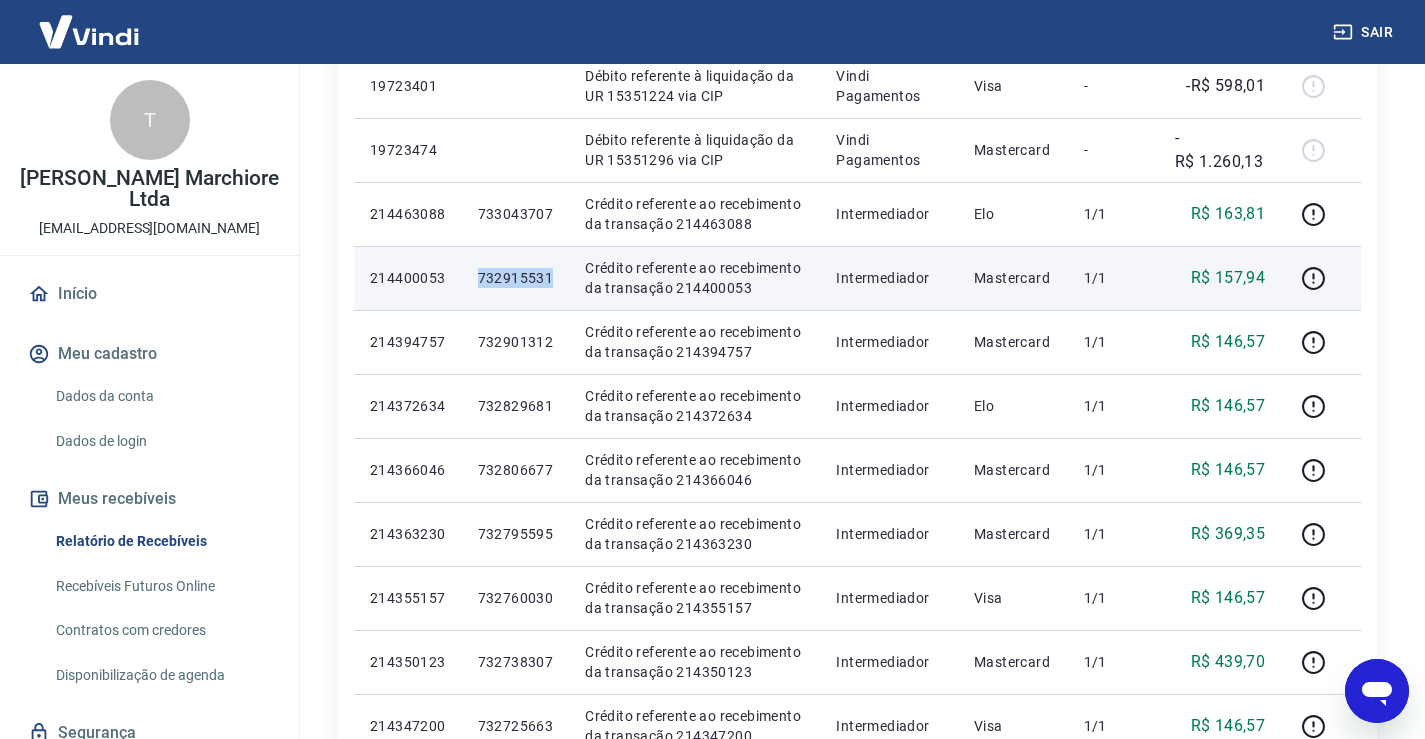 drag, startPoint x: 487, startPoint y: 276, endPoint x: 559, endPoint y: 280, distance: 72.11102 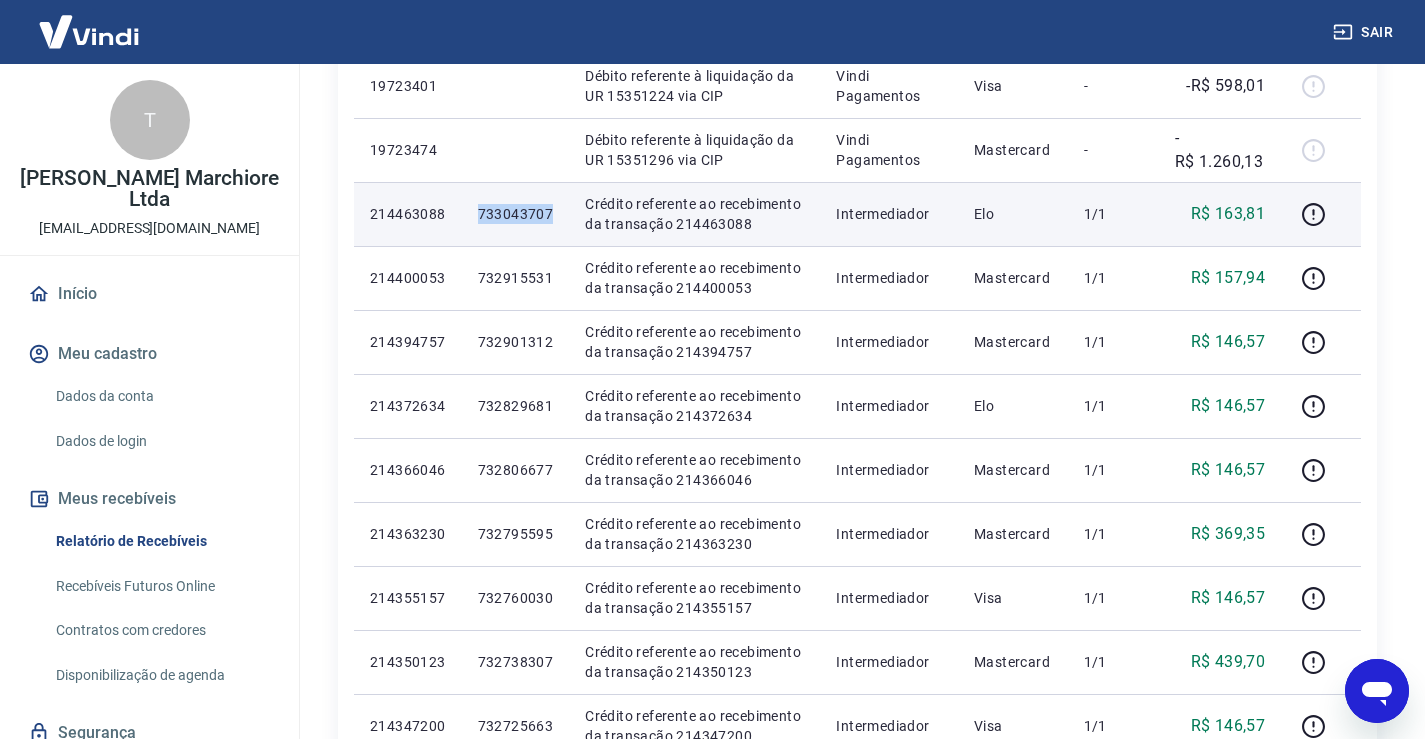 drag, startPoint x: 490, startPoint y: 211, endPoint x: 568, endPoint y: 208, distance: 78.05767 